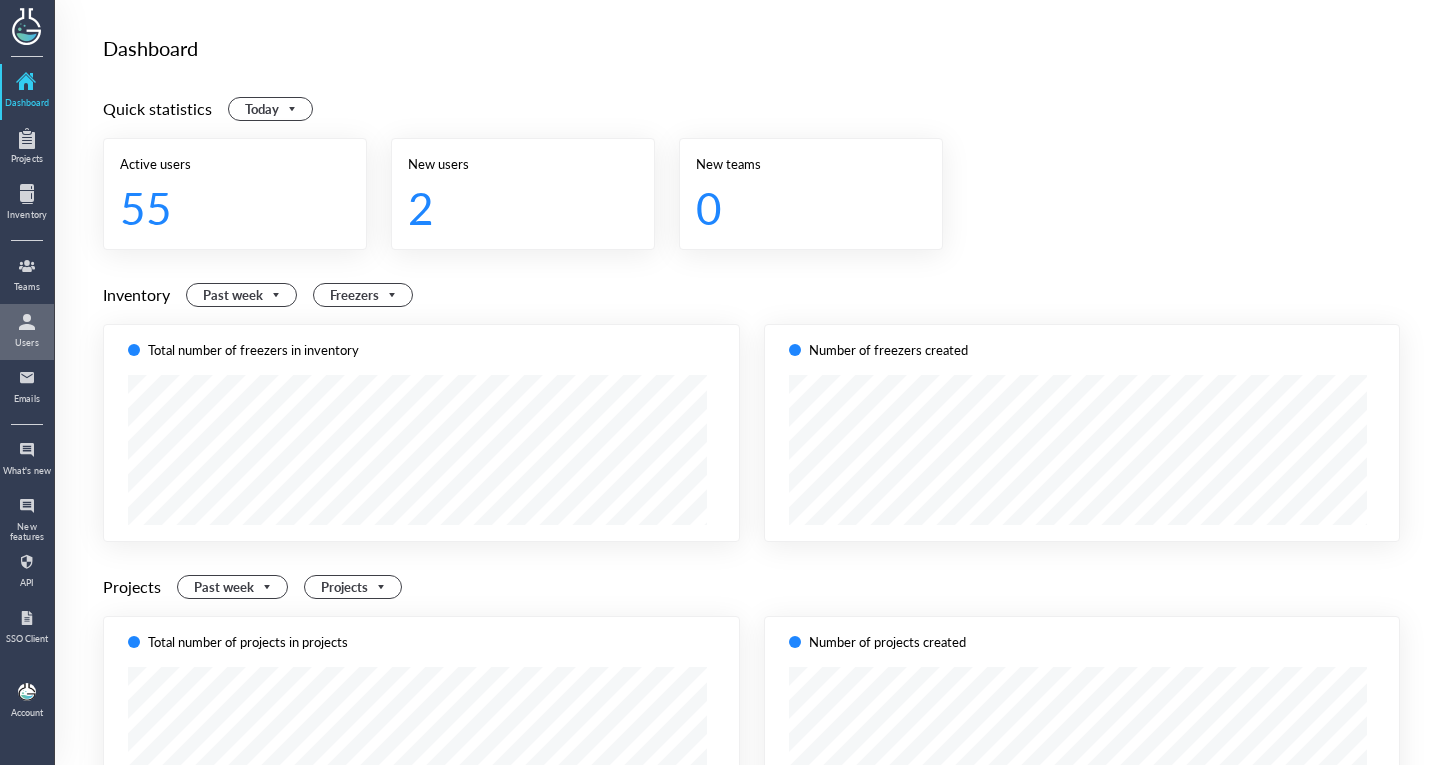 scroll, scrollTop: 0, scrollLeft: 0, axis: both 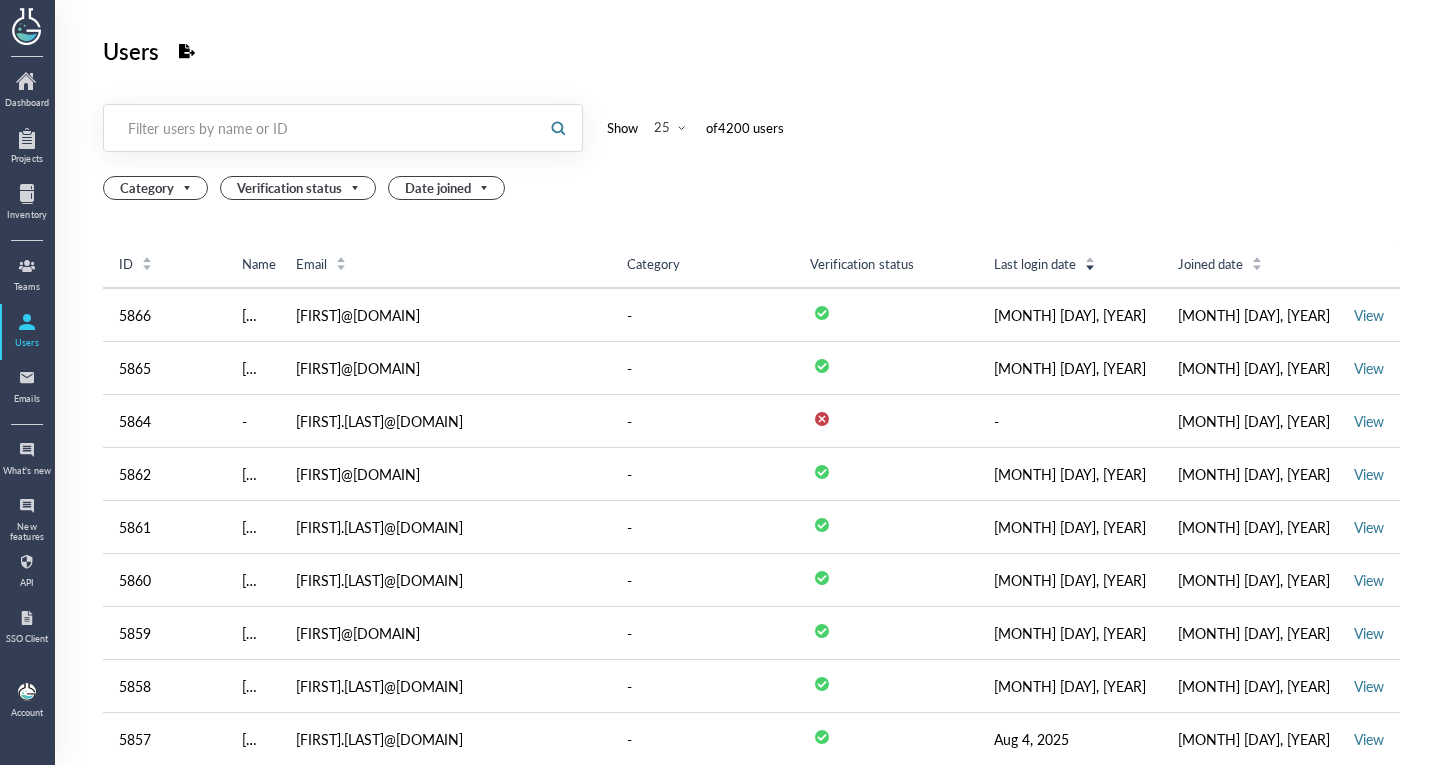 click on "Filter users by name or ID" at bounding box center (320, 128) 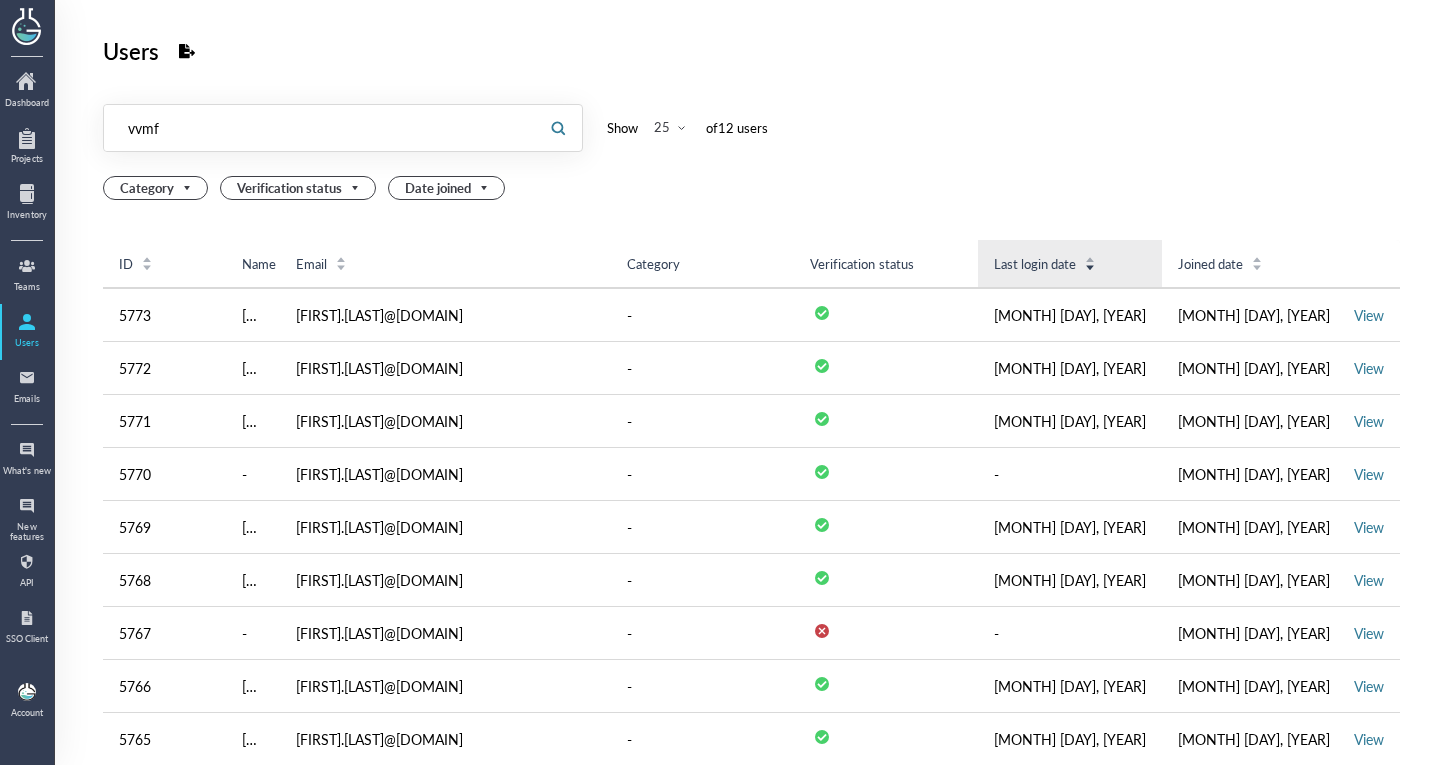 type on "vvmf" 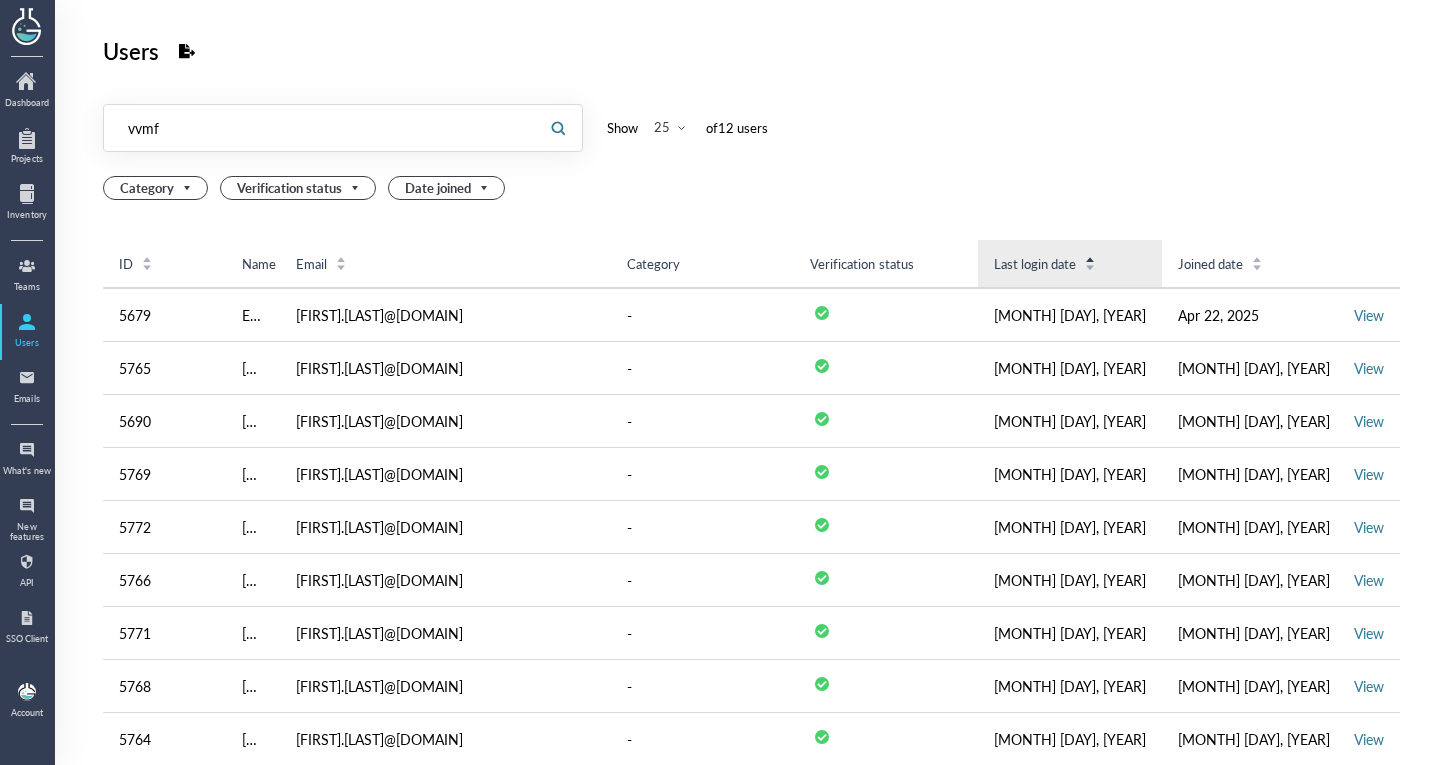 click on "Last login date" at bounding box center [1045, 264] 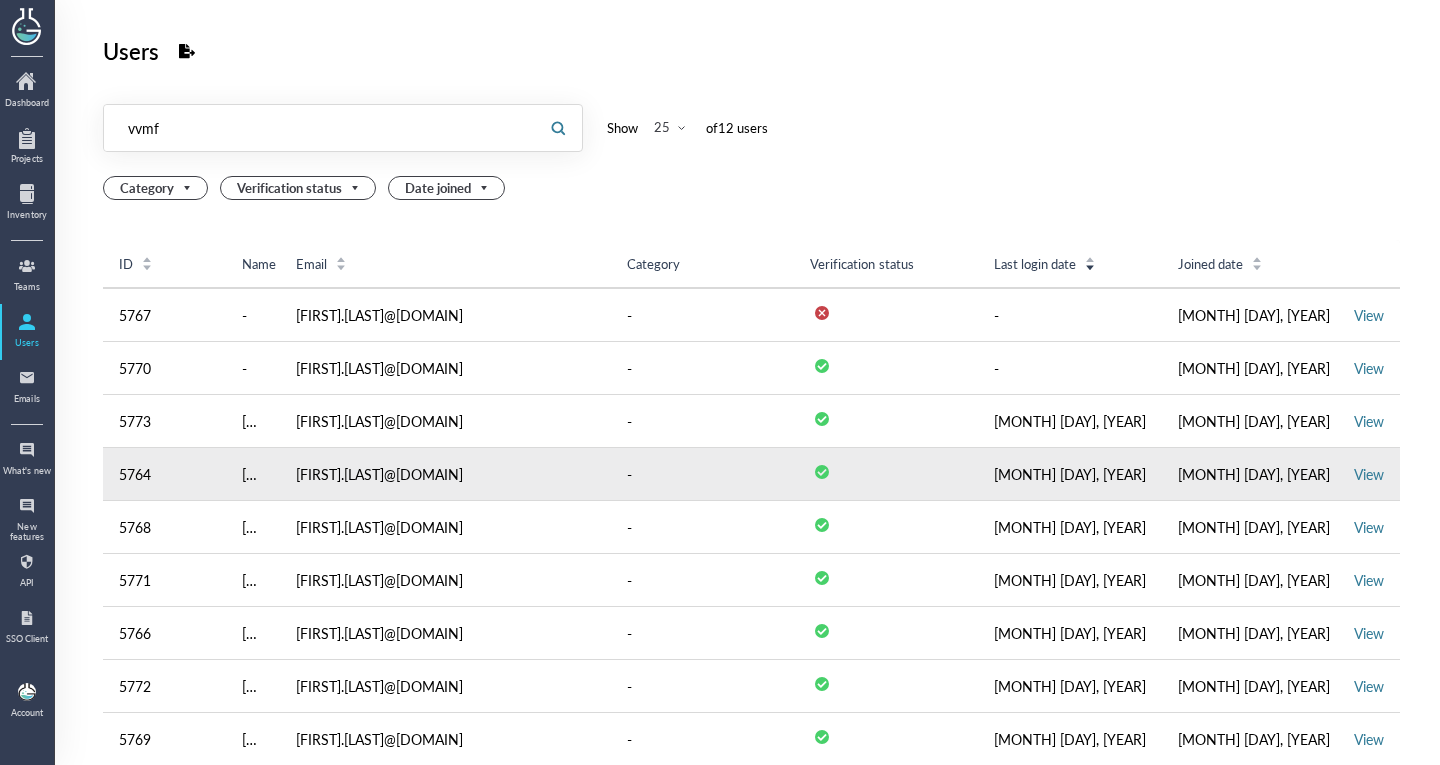 click on "Aug 5, 2025" at bounding box center (1070, 474) 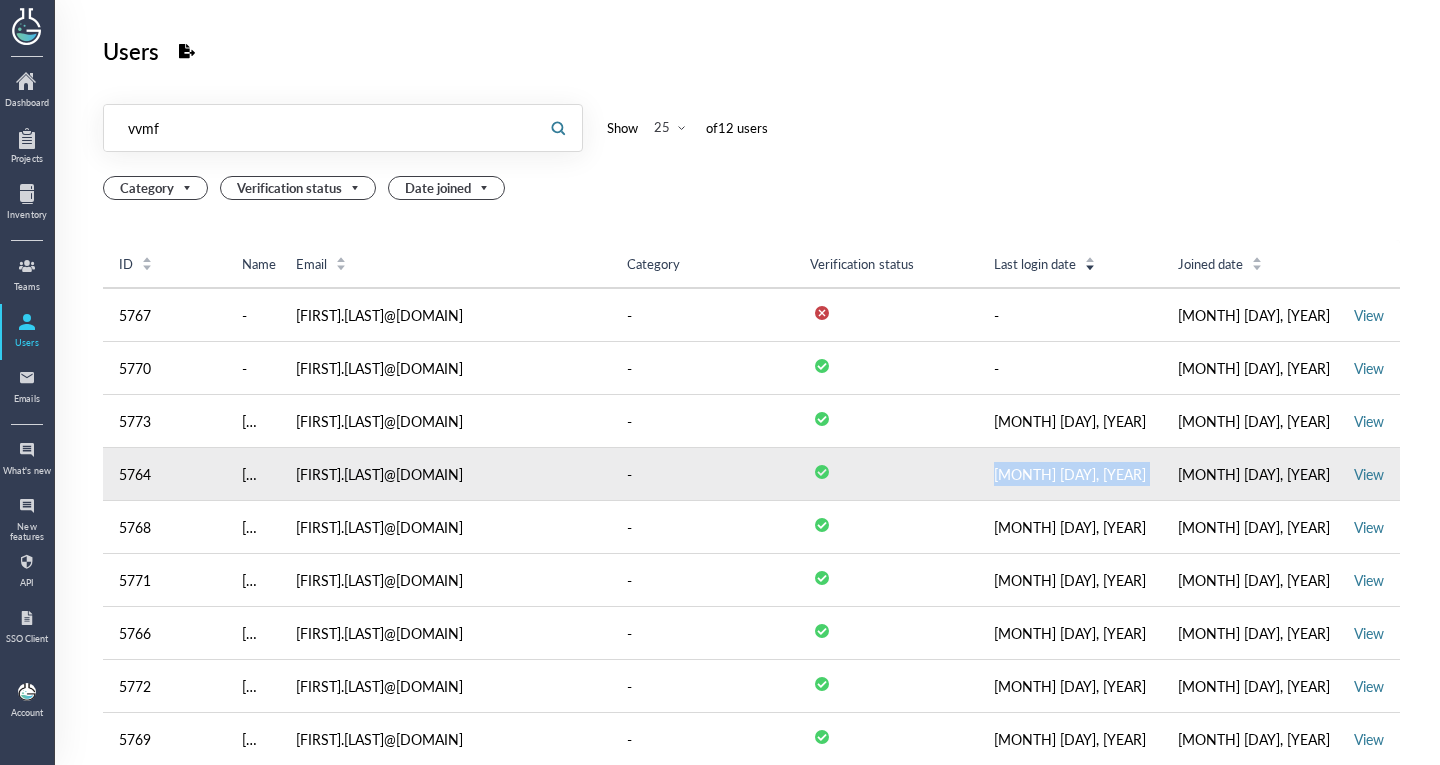 click on "Aug 5, 2025" at bounding box center (1070, 474) 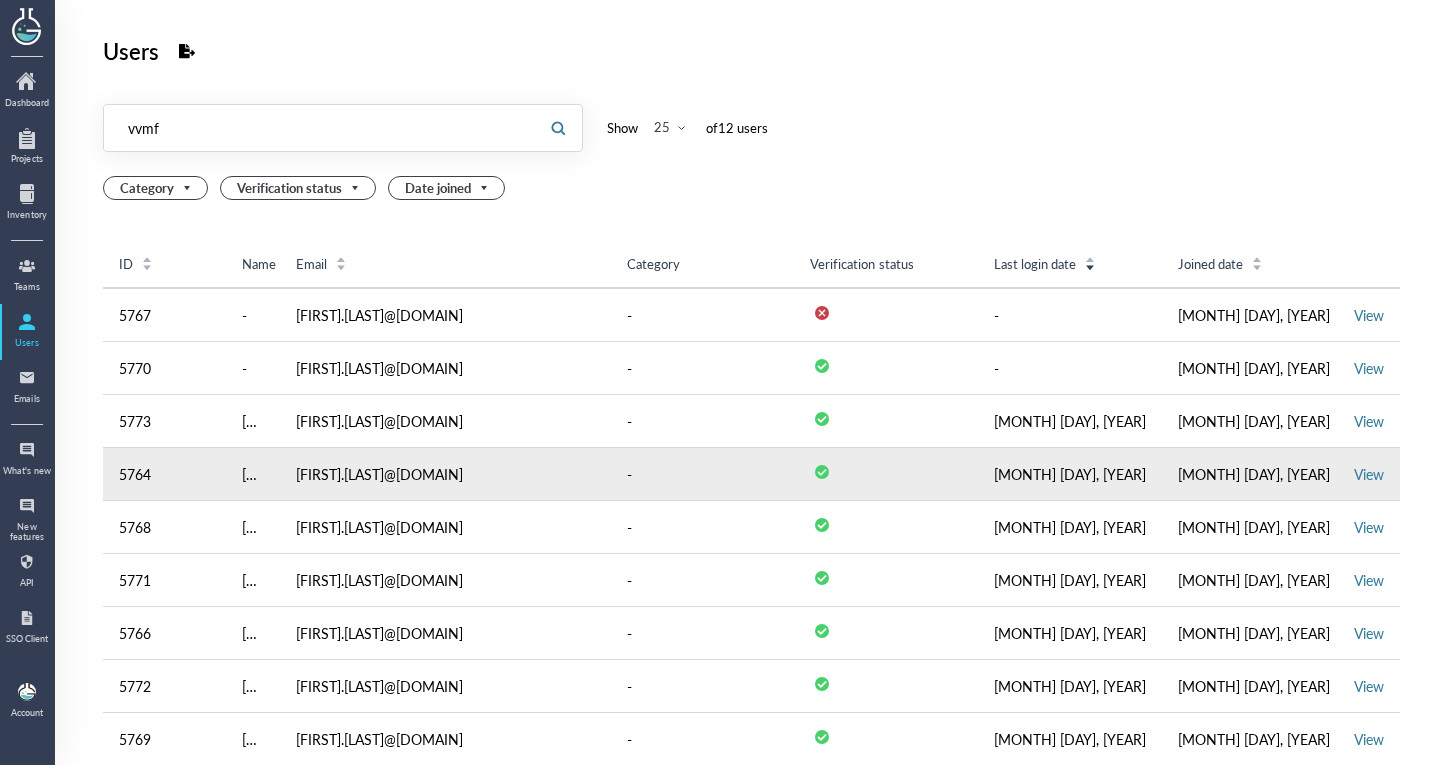 click on "aduba.collins@vvmf.com.au" at bounding box center (445, 474) 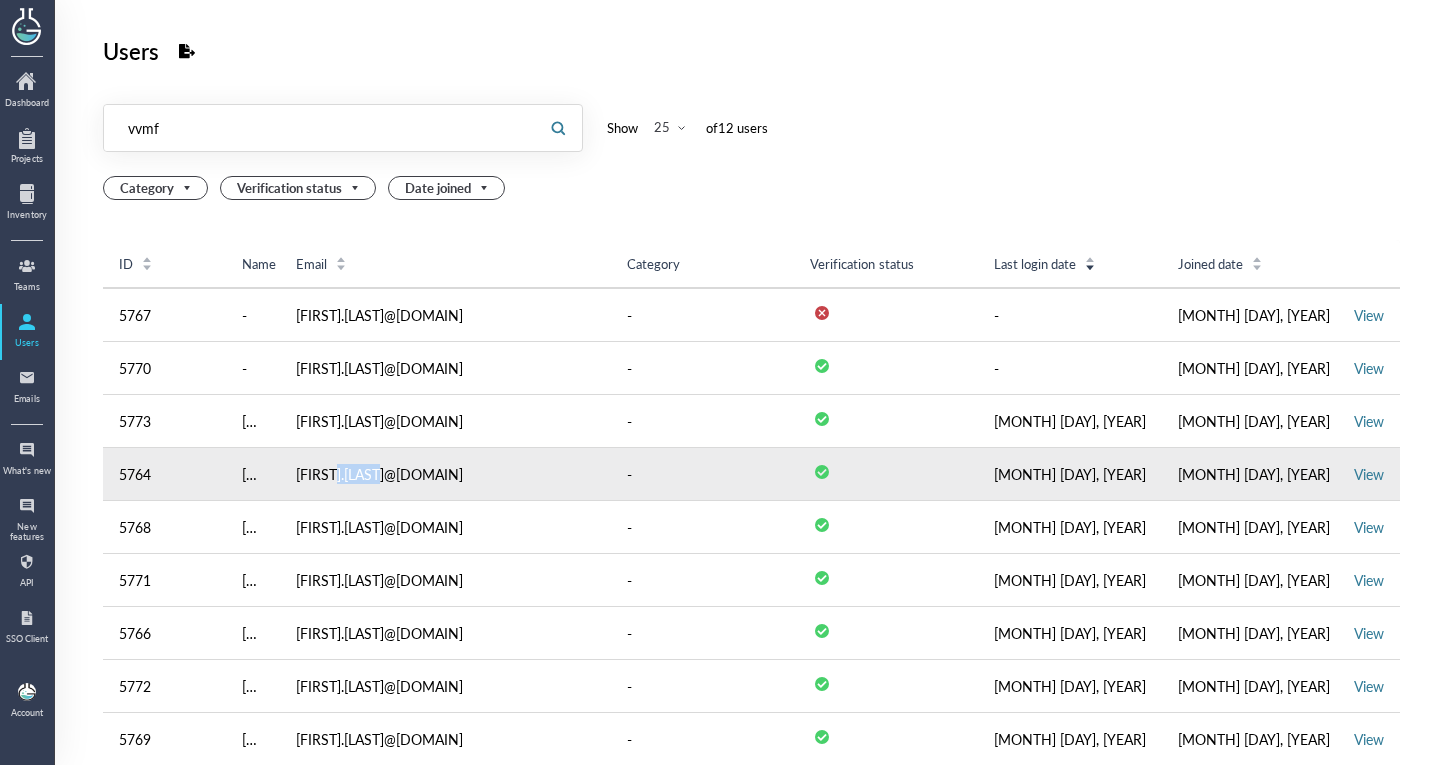 click on "aduba.collins@vvmf.com.au" at bounding box center (445, 474) 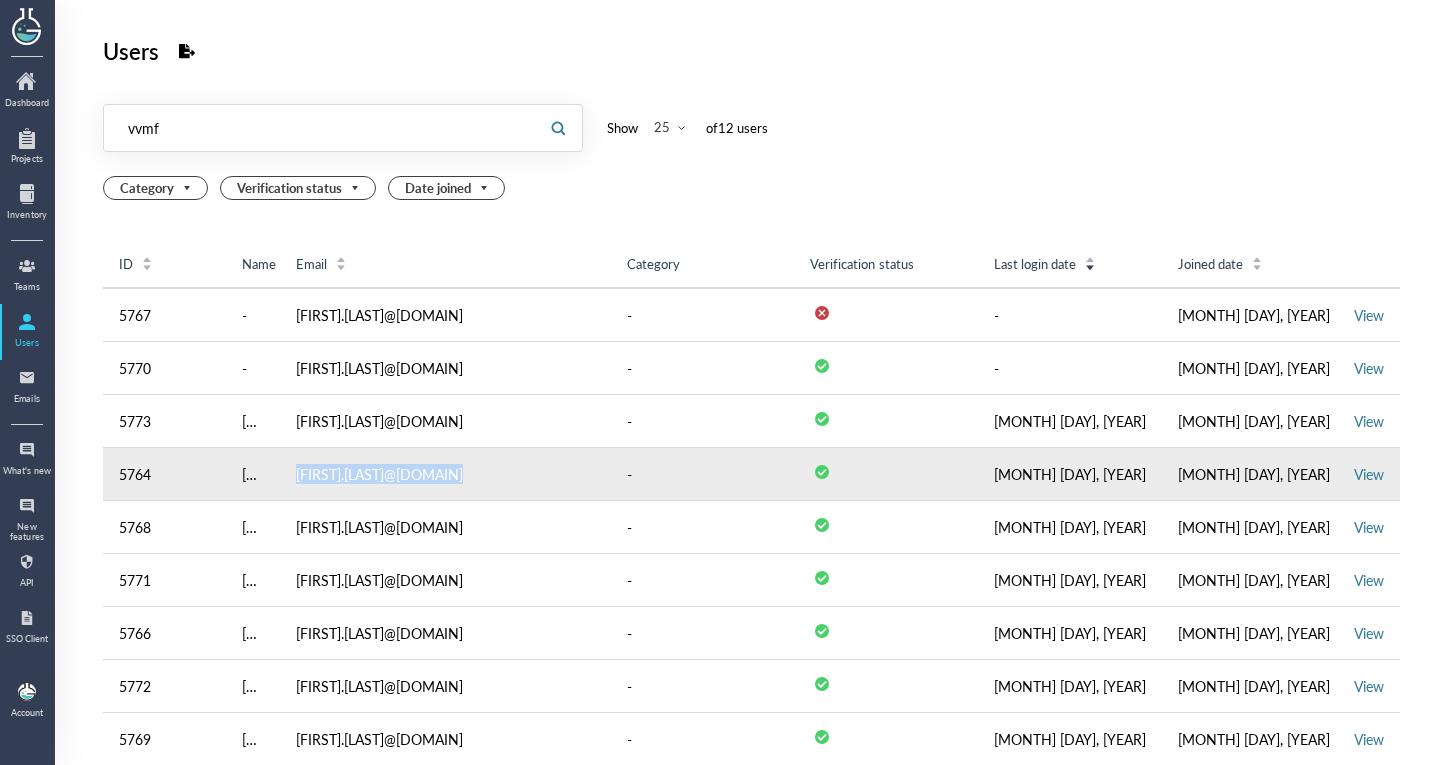 click on "aduba.collins@vvmf.com.au" at bounding box center [445, 474] 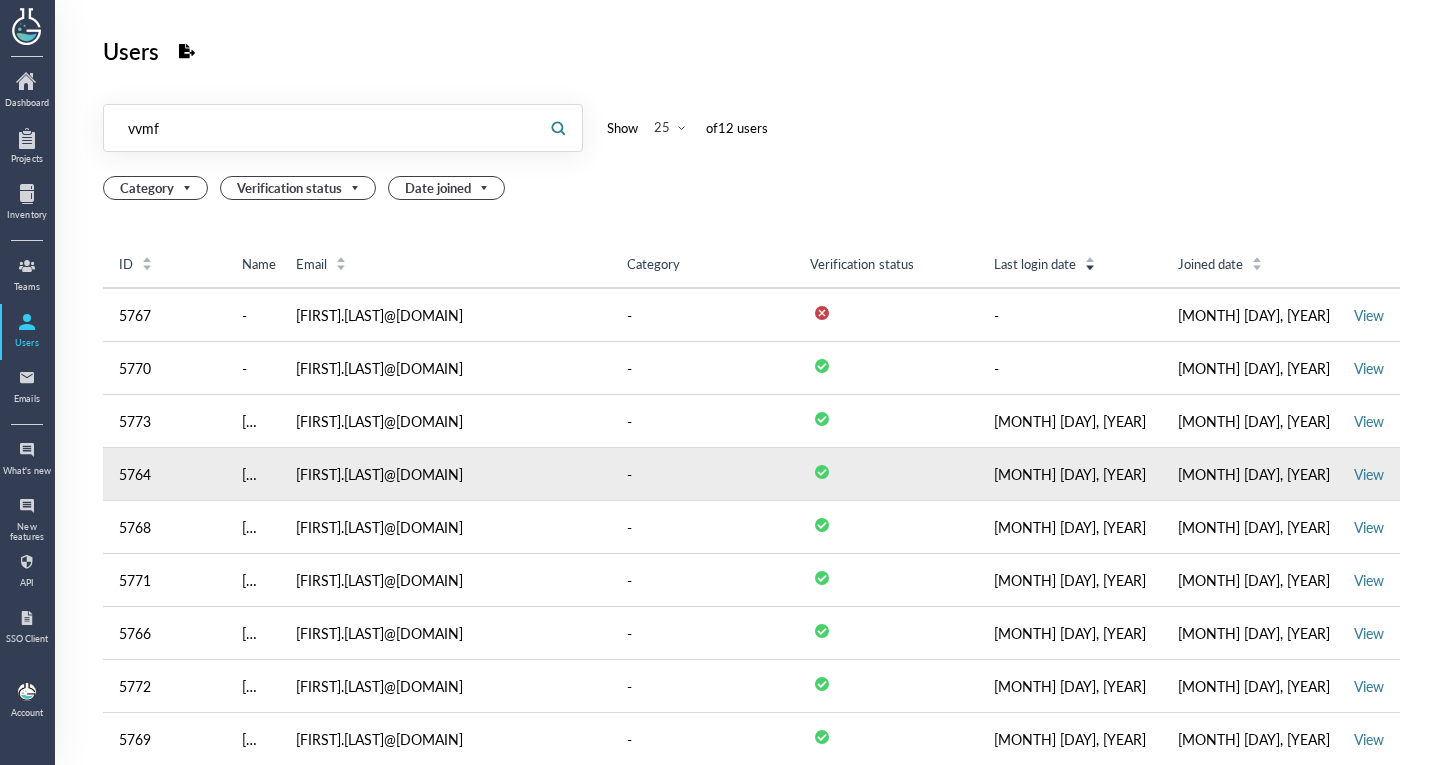 click on "aduba.collins@vvmf.com.au" at bounding box center (445, 474) 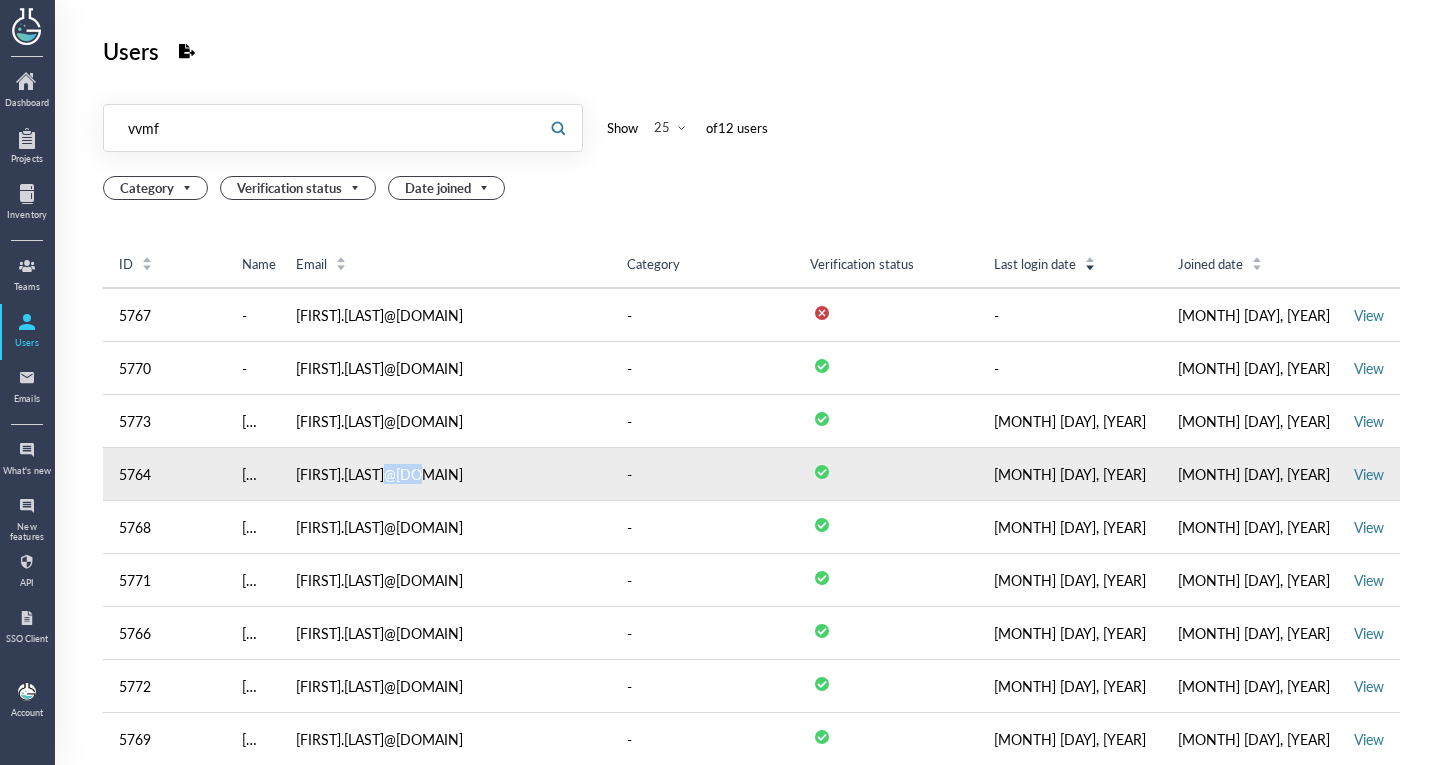 click on "aduba.collins@vvmf.com.au" at bounding box center [445, 474] 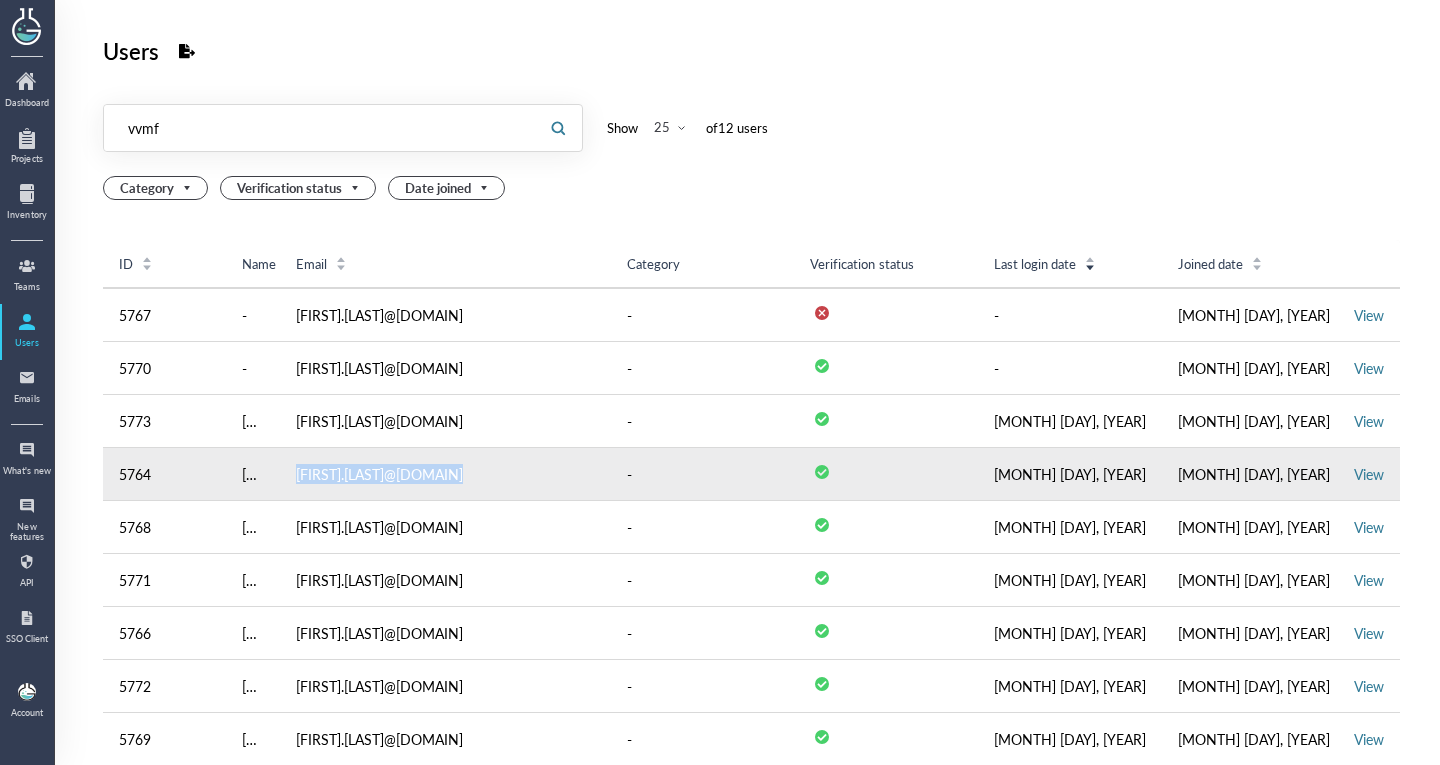 click on "aduba.collins@vvmf.com.au" at bounding box center (445, 474) 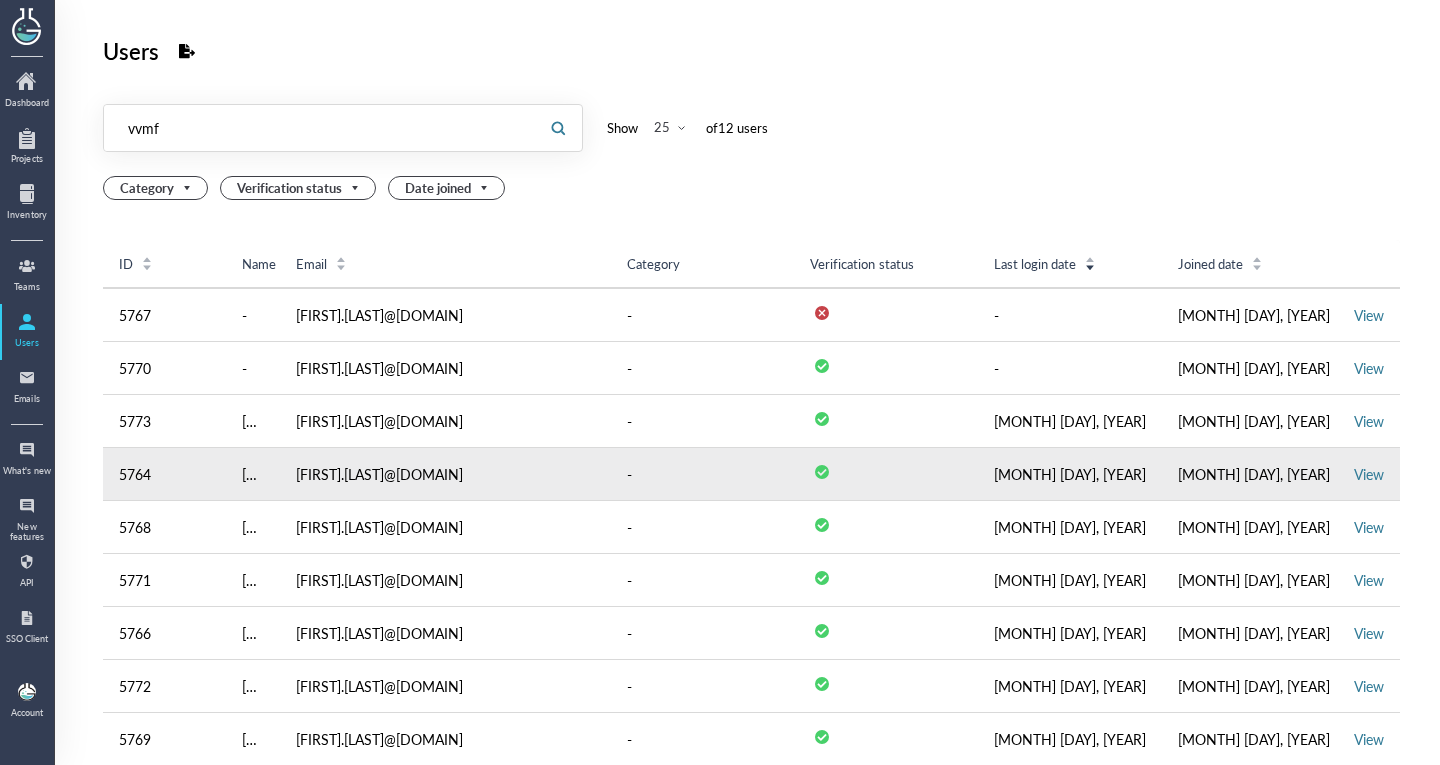 click on "View" at bounding box center [1369, 474] 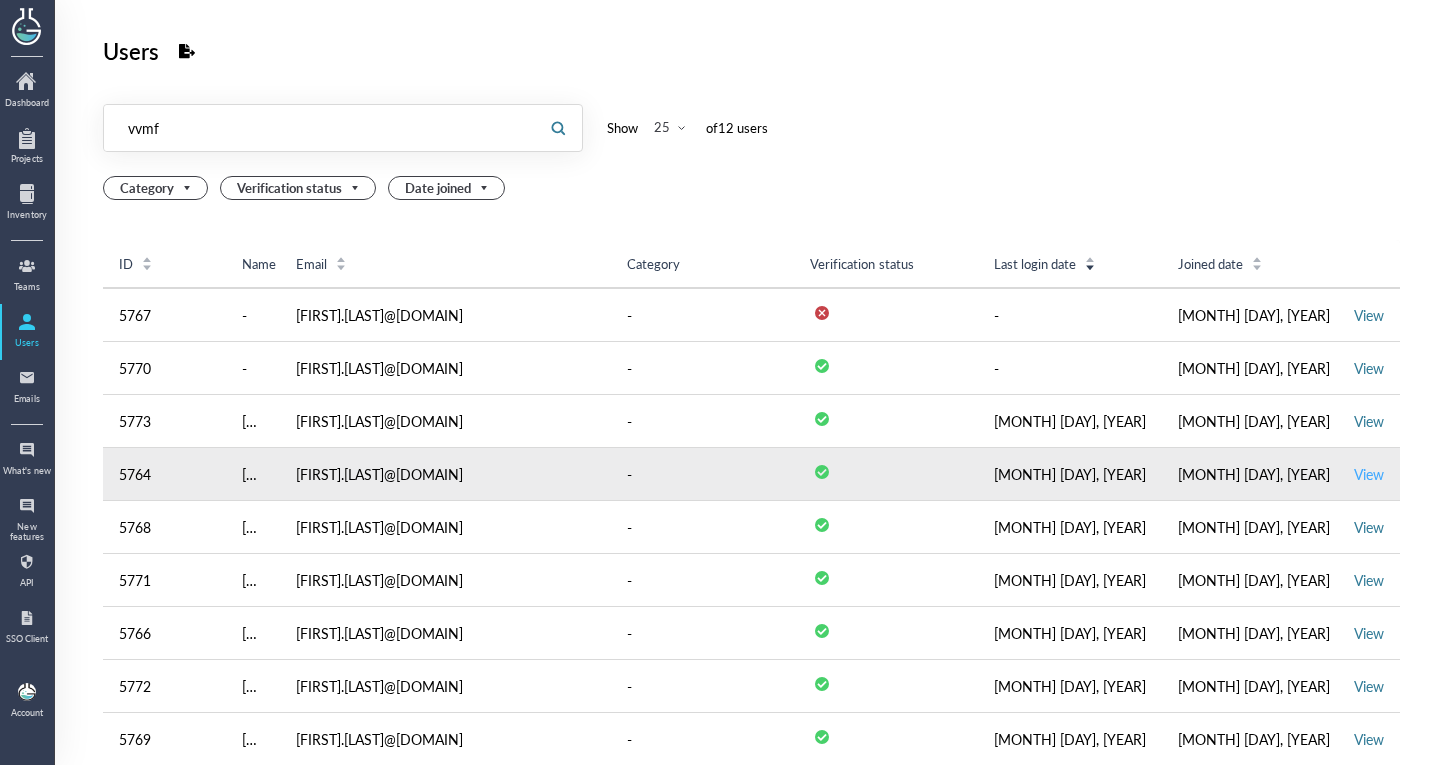 click on "View" at bounding box center [1369, 474] 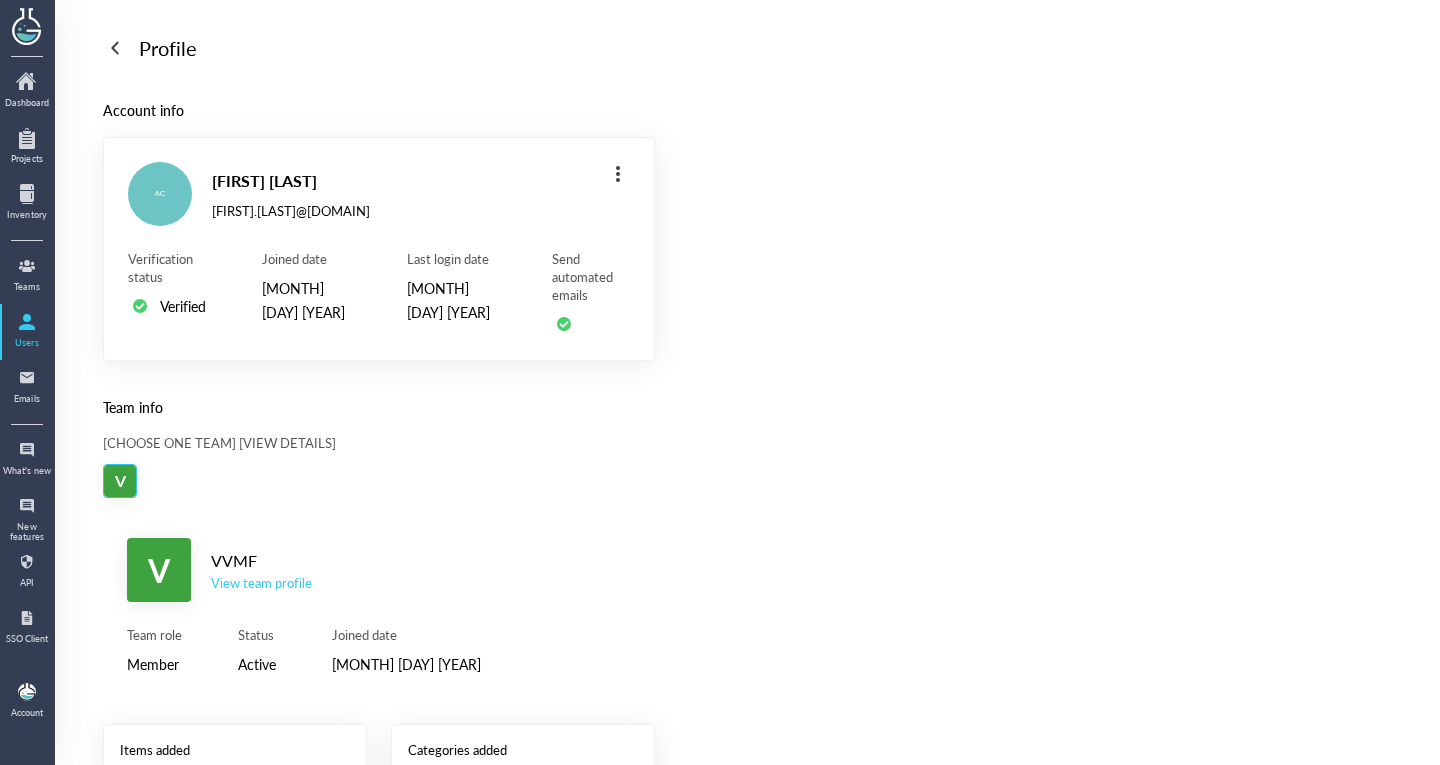 click on "VVMF" at bounding box center (261, 561) 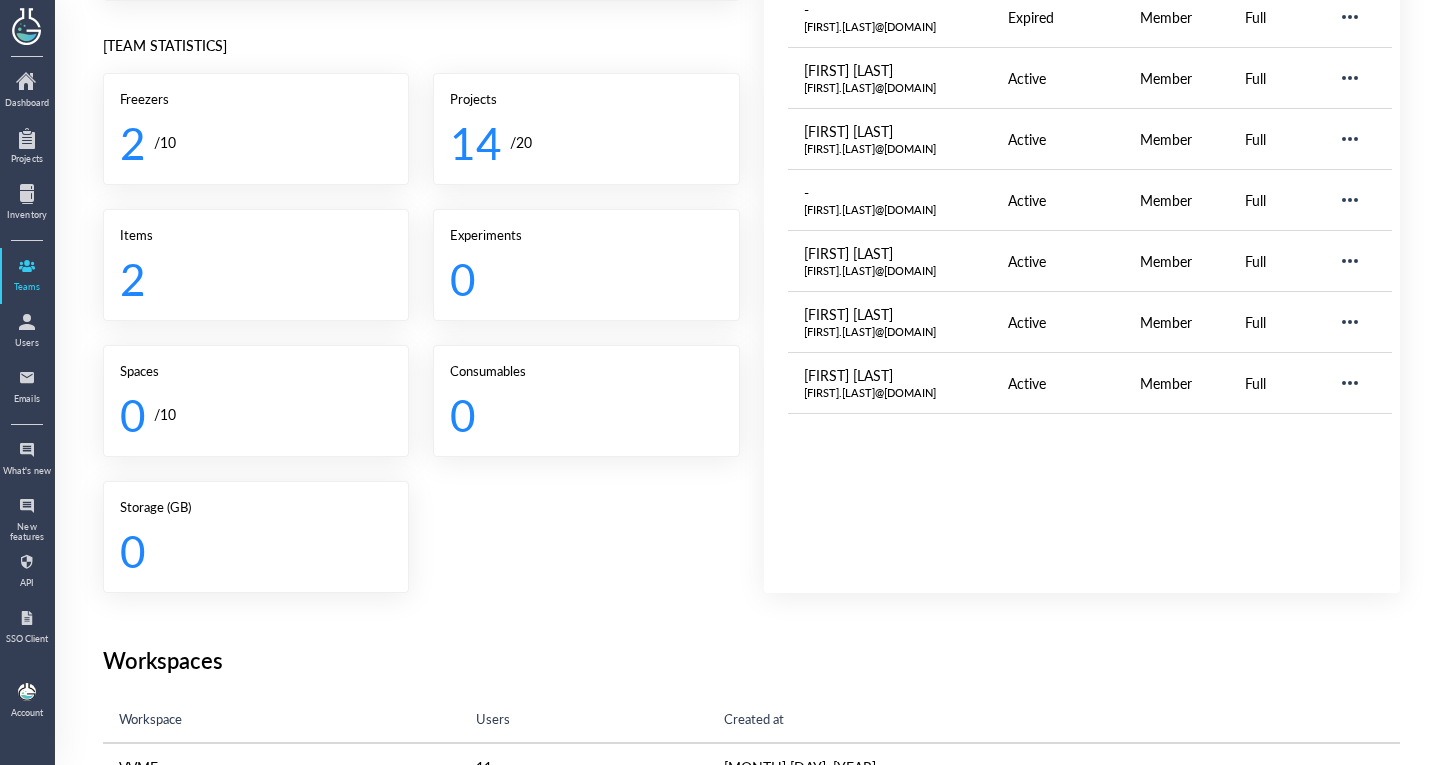 scroll, scrollTop: 526, scrollLeft: 0, axis: vertical 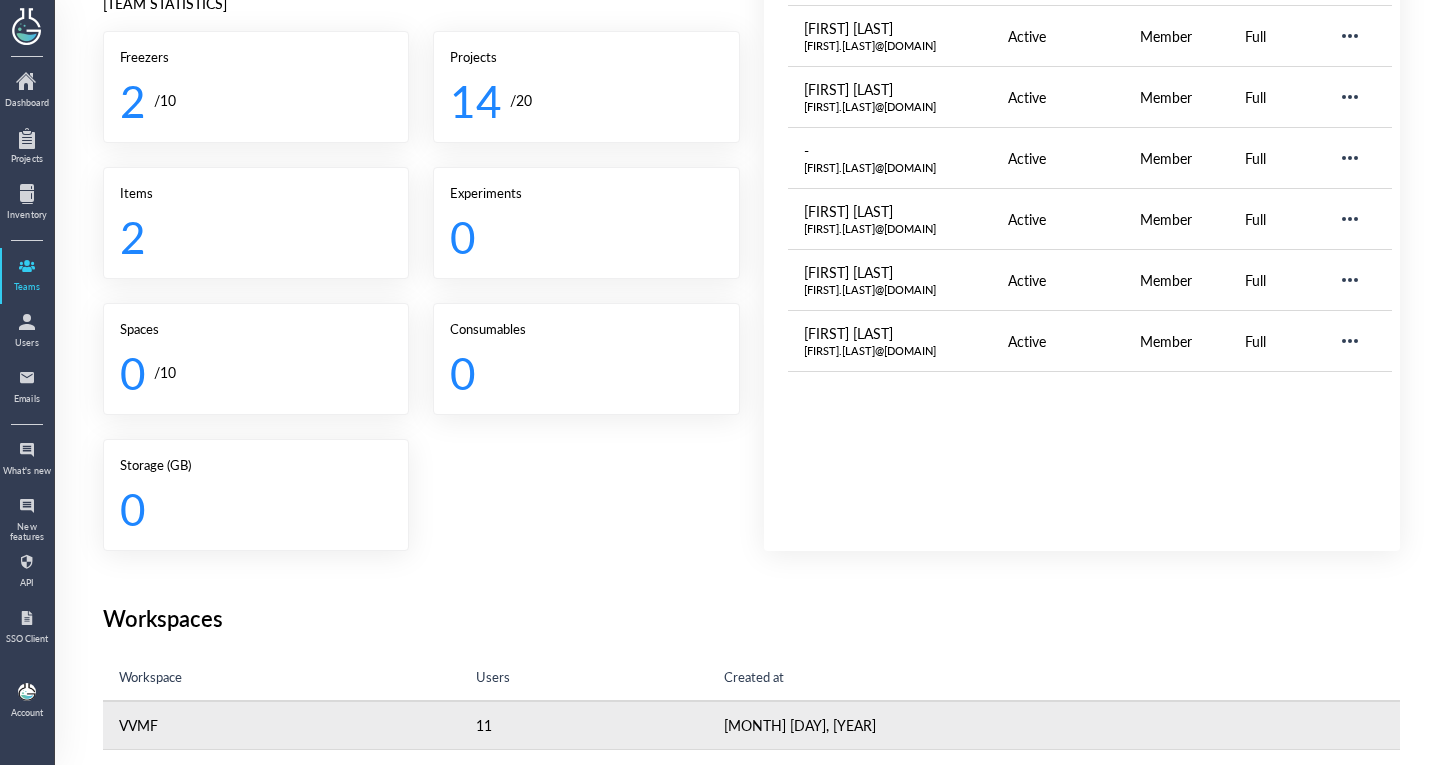 click on "11" at bounding box center [584, 725] 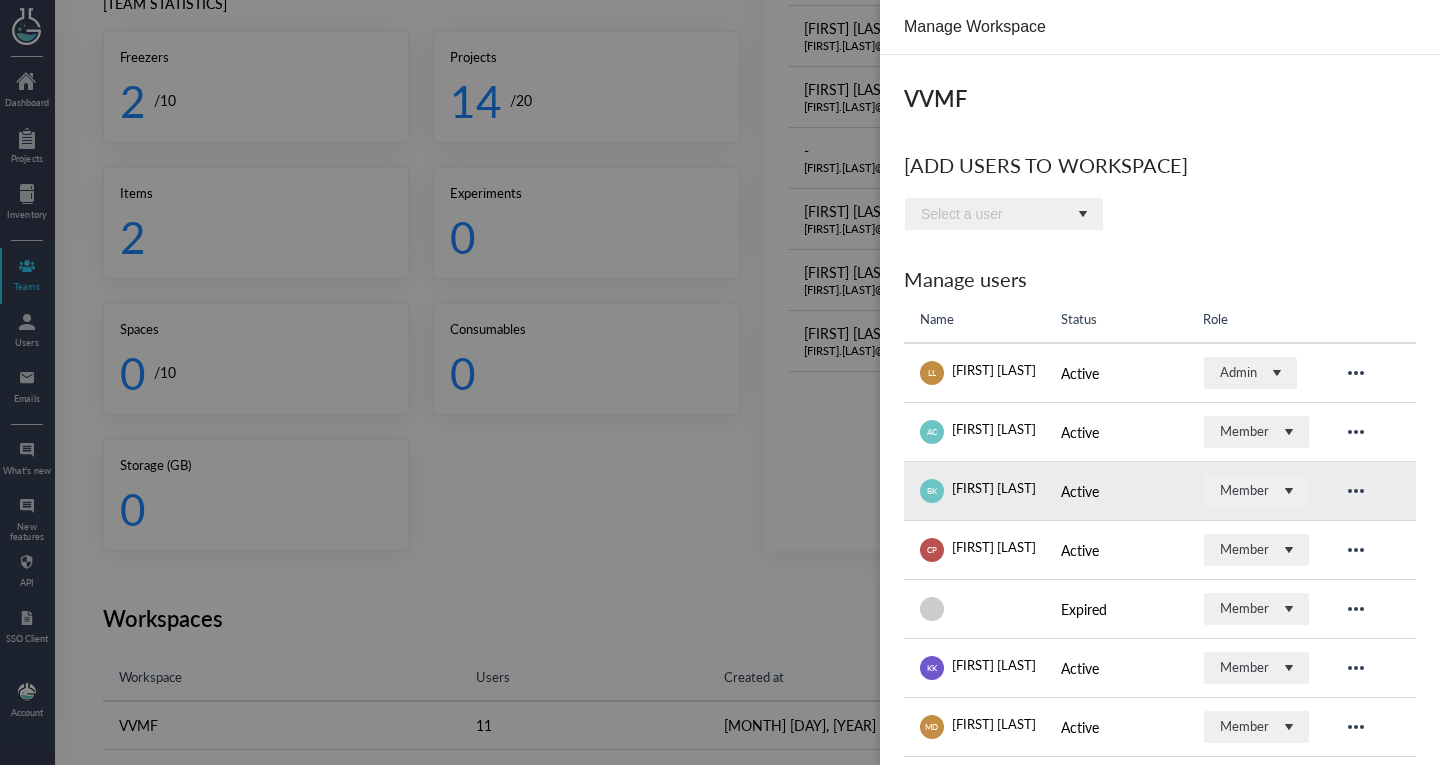 scroll, scrollTop: 252, scrollLeft: 0, axis: vertical 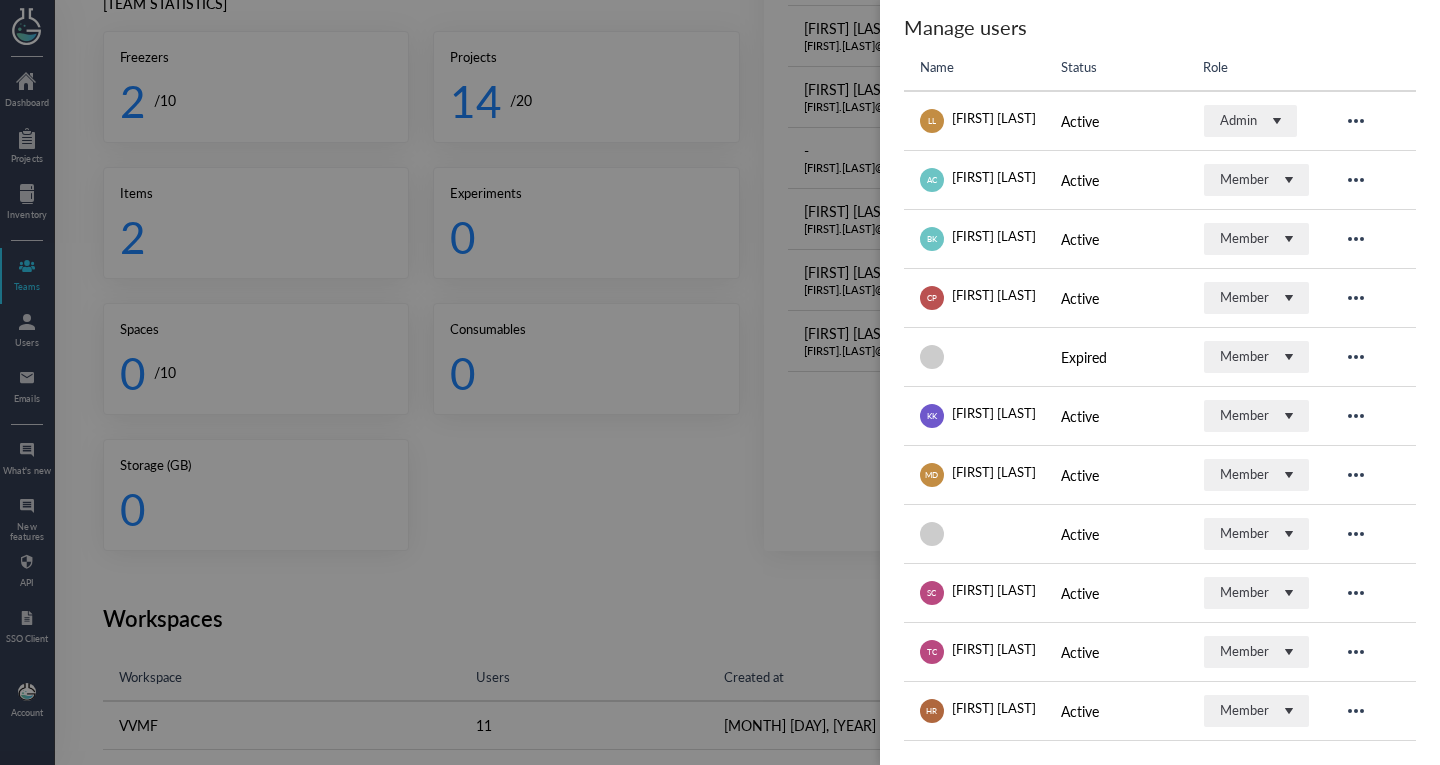 click at bounding box center (720, 382) 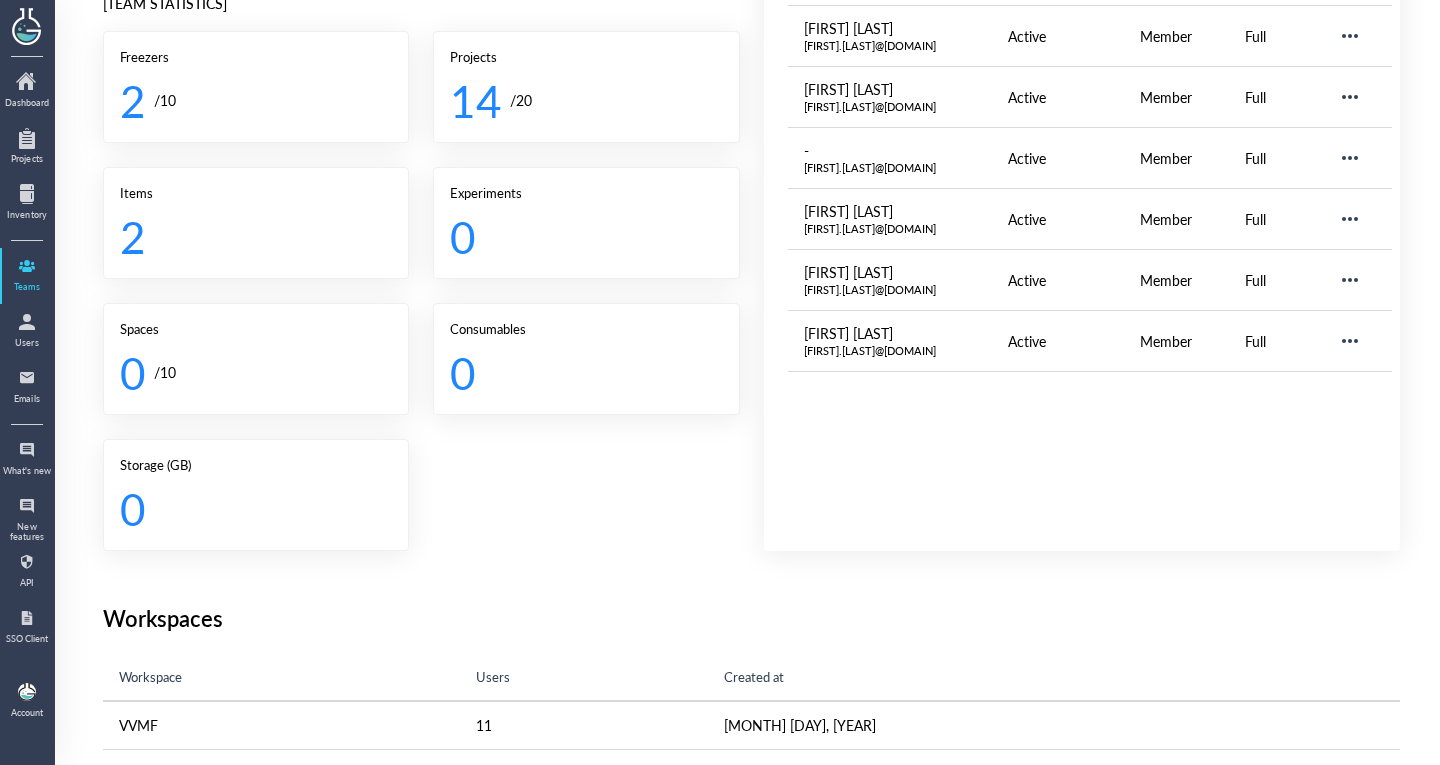 scroll, scrollTop: 214, scrollLeft: 0, axis: vertical 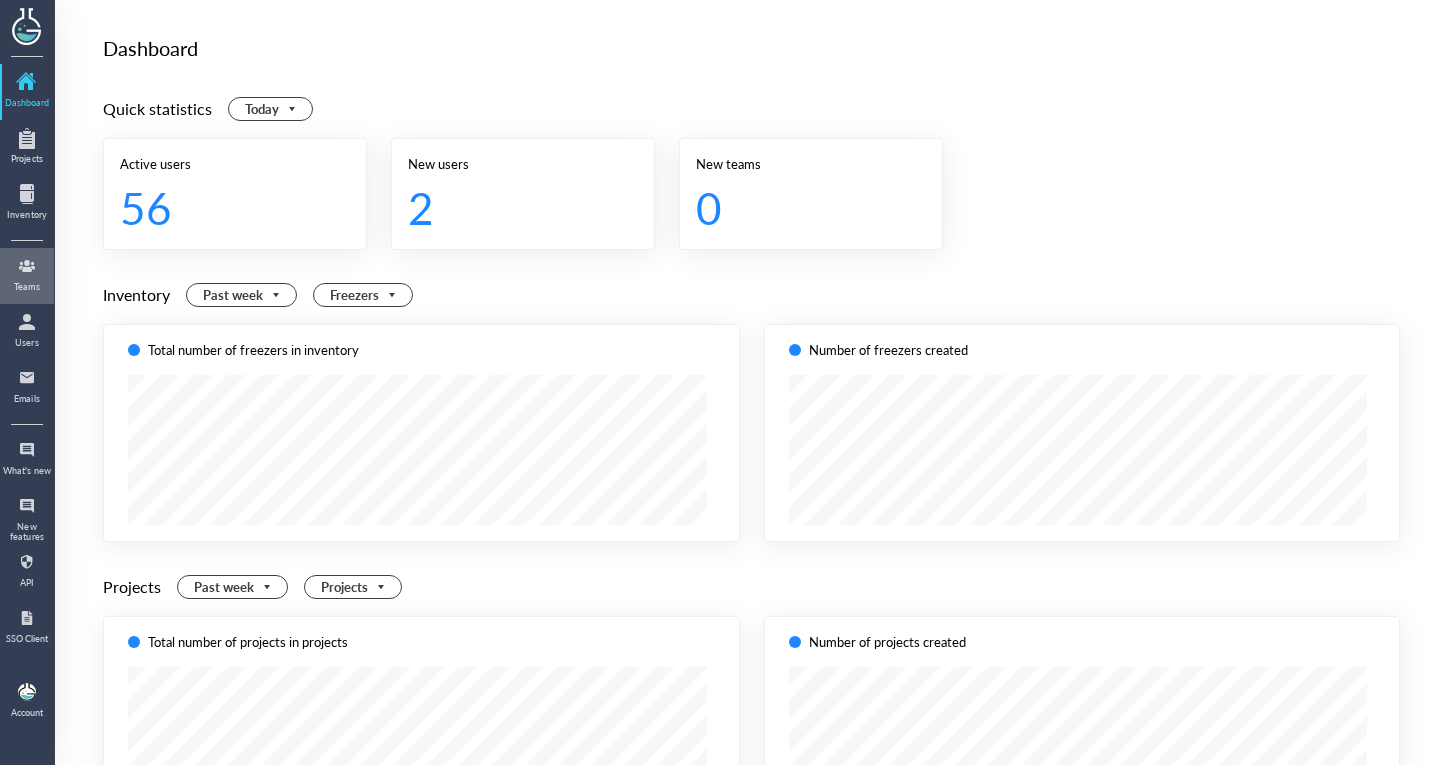 click at bounding box center [27, 266] 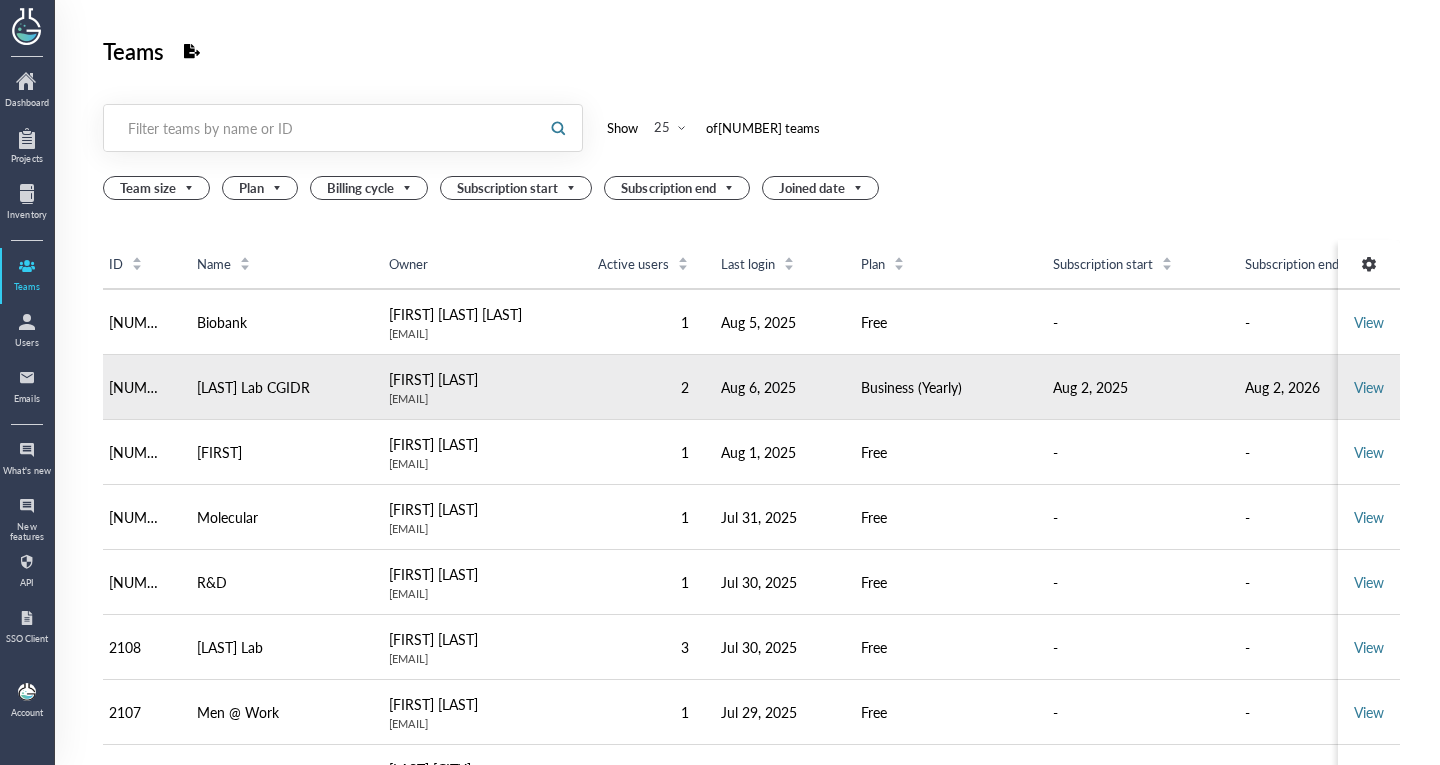 scroll, scrollTop: 0, scrollLeft: 0, axis: both 